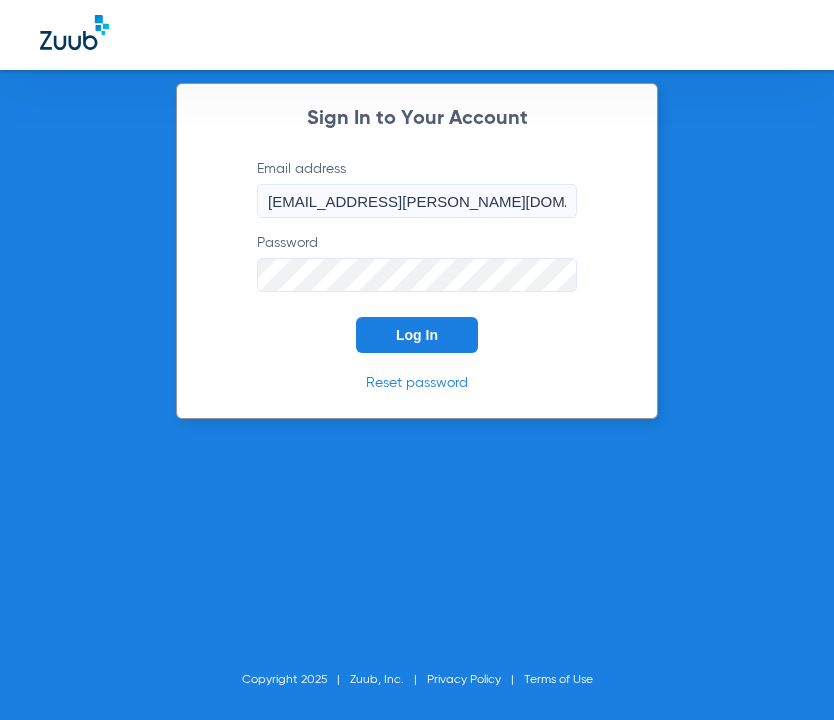 scroll, scrollTop: 0, scrollLeft: 0, axis: both 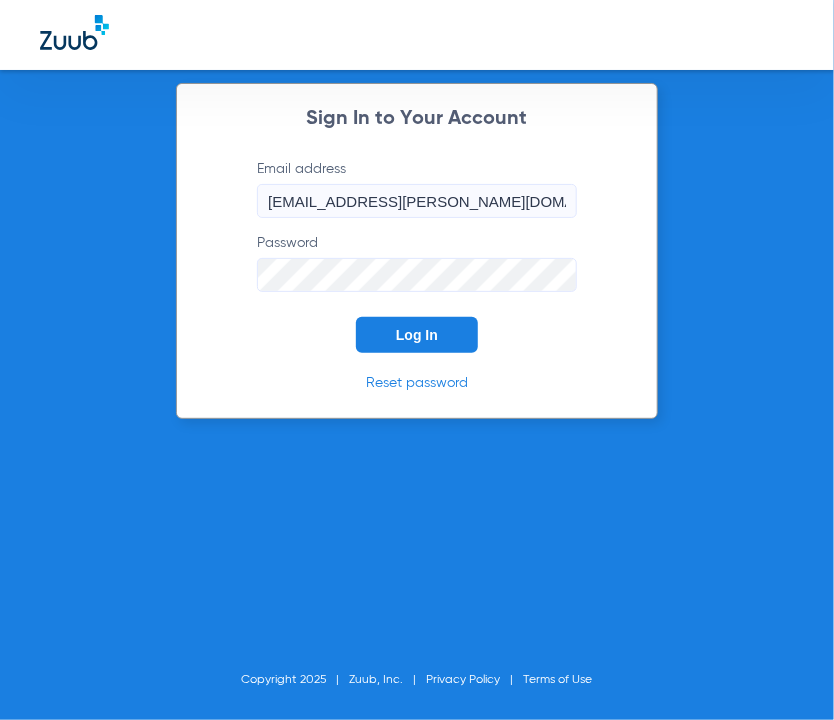 click on "Email address  [EMAIL_ADDRESS][PERSON_NAME][DOMAIN_NAME]  Password  Log In" 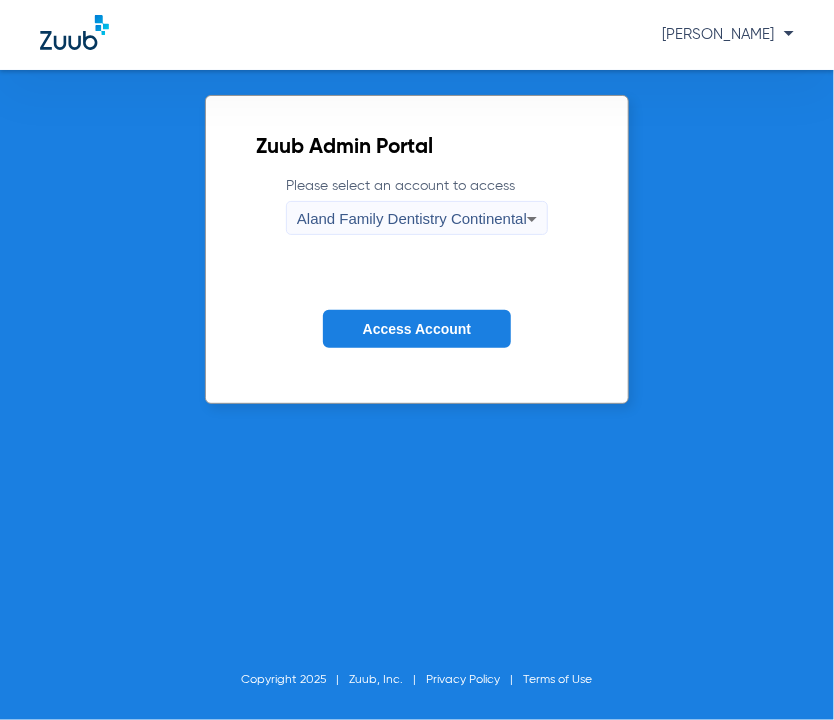 click on "Aland Family Dentistry Continental" at bounding box center [412, 219] 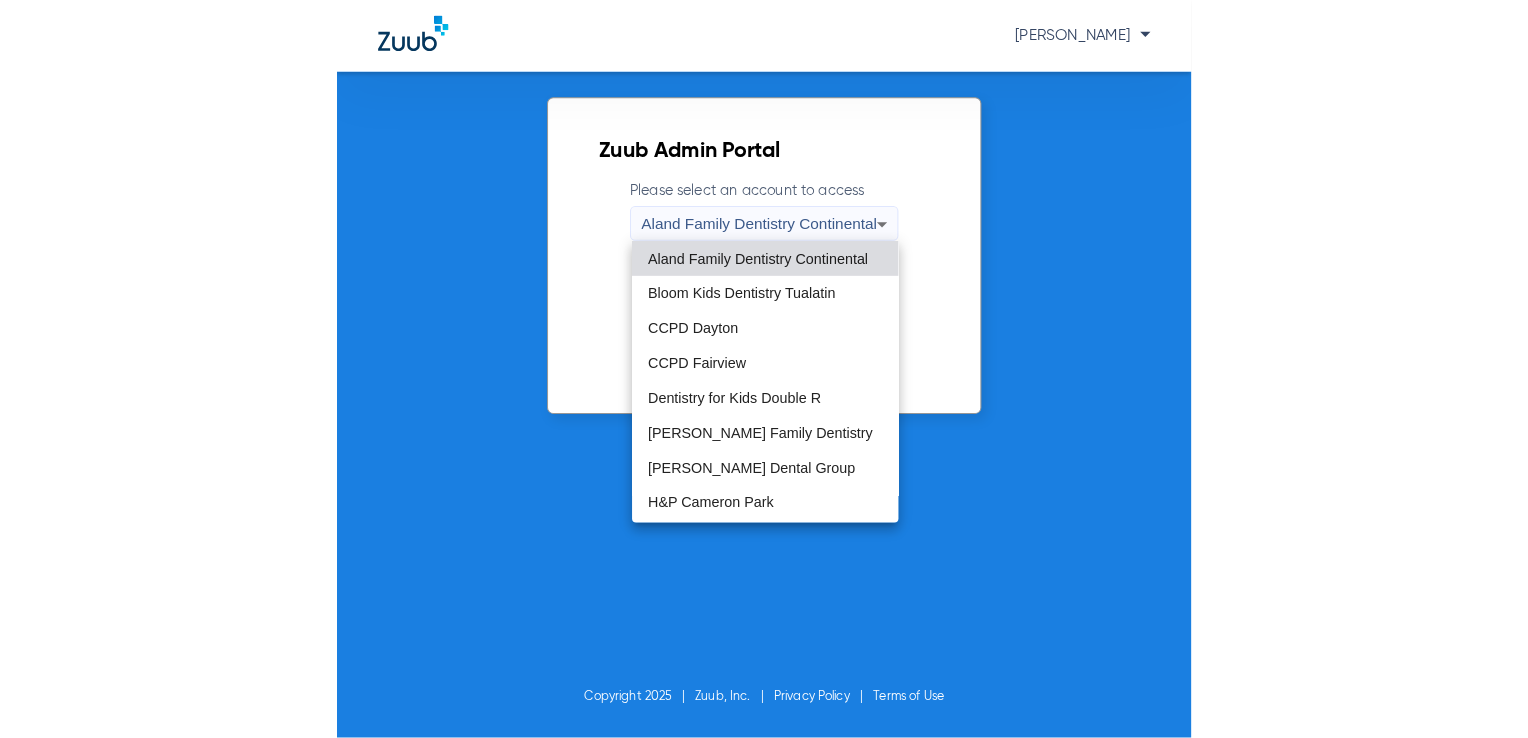 scroll, scrollTop: 608, scrollLeft: 0, axis: vertical 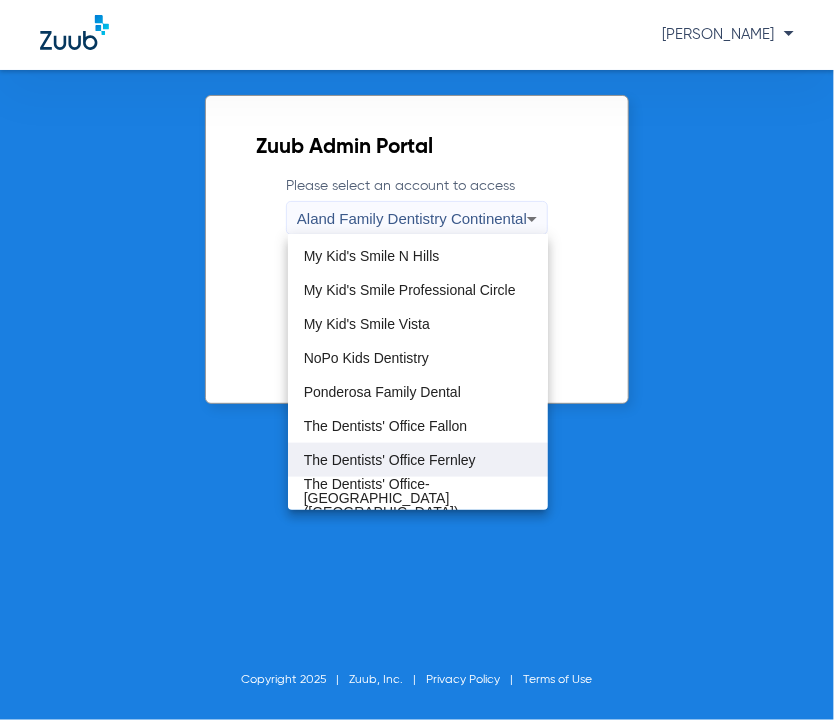 click on "The Dentists' Office Fernley" at bounding box center (390, 460) 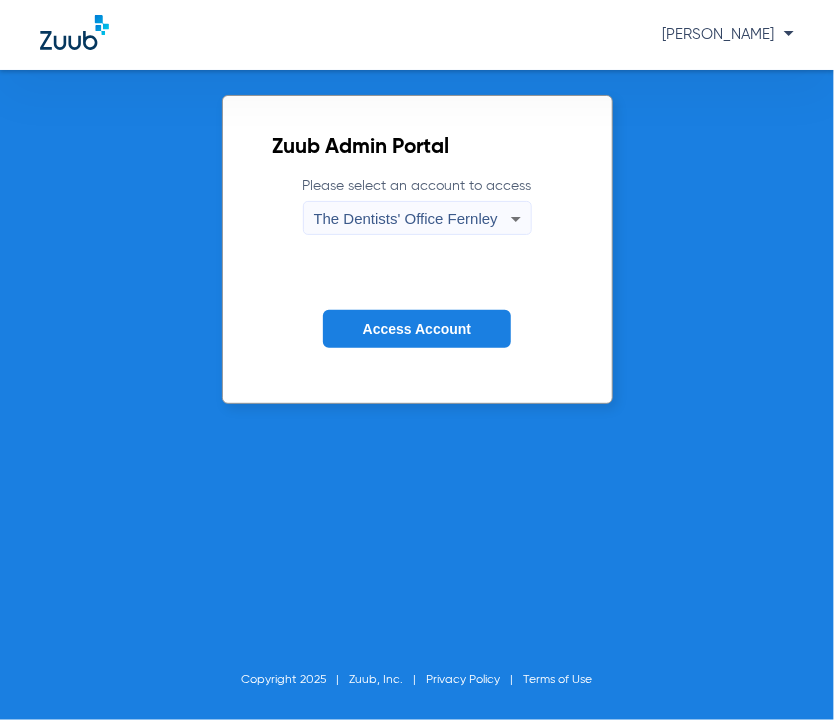 click on "Please select an account to access  The Dentists' Office Fernley Access Account" 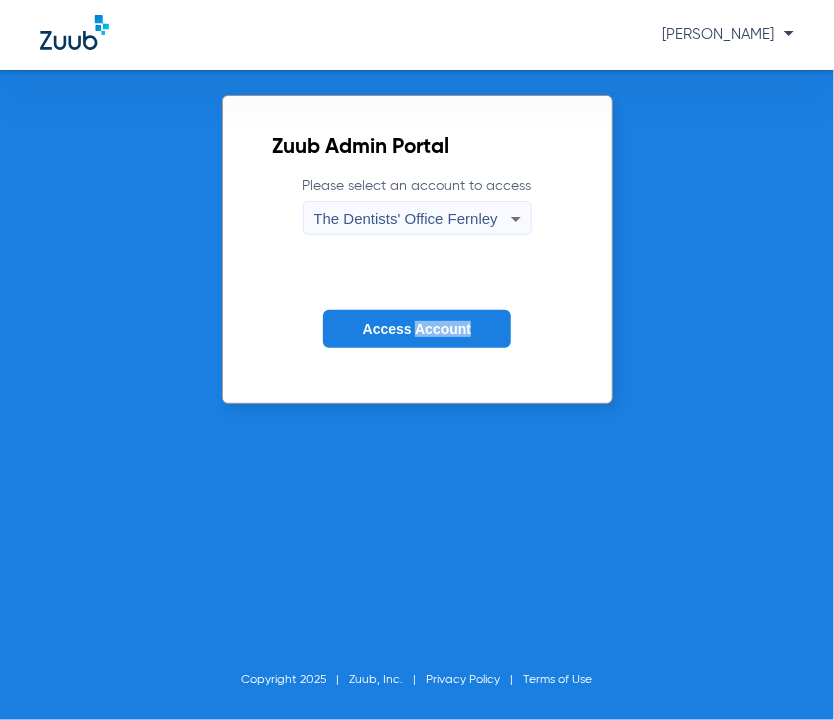 click on "Please select an account to access  The Dentists' Office Fernley Access Account" 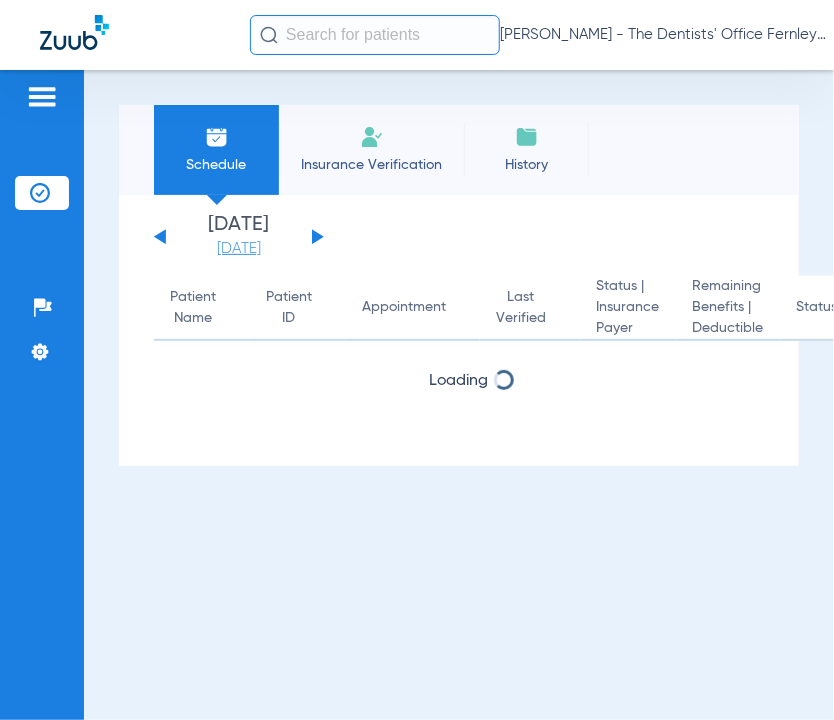 click on "[DATE]" 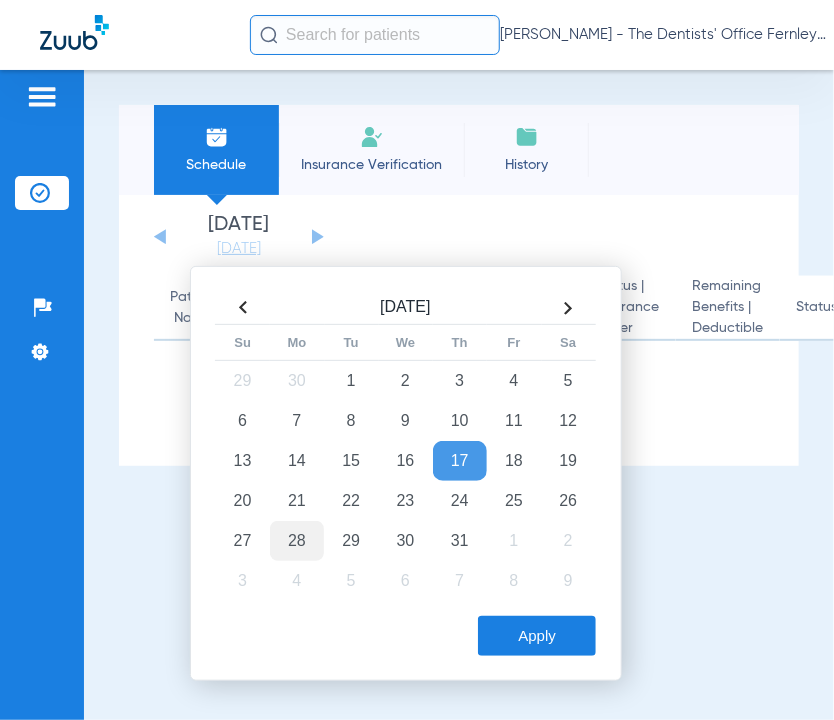 click on "28" 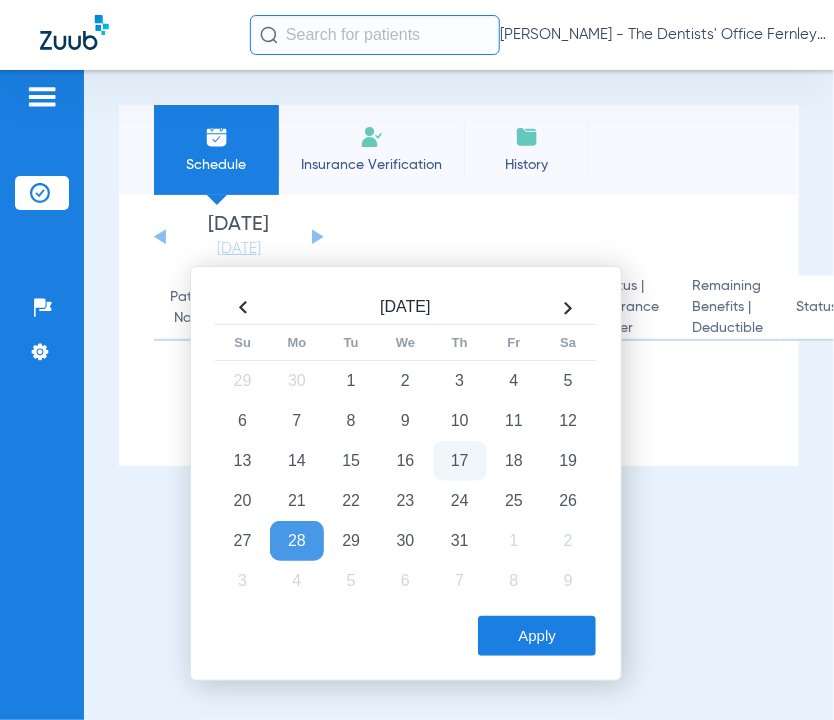 click on "Apply" 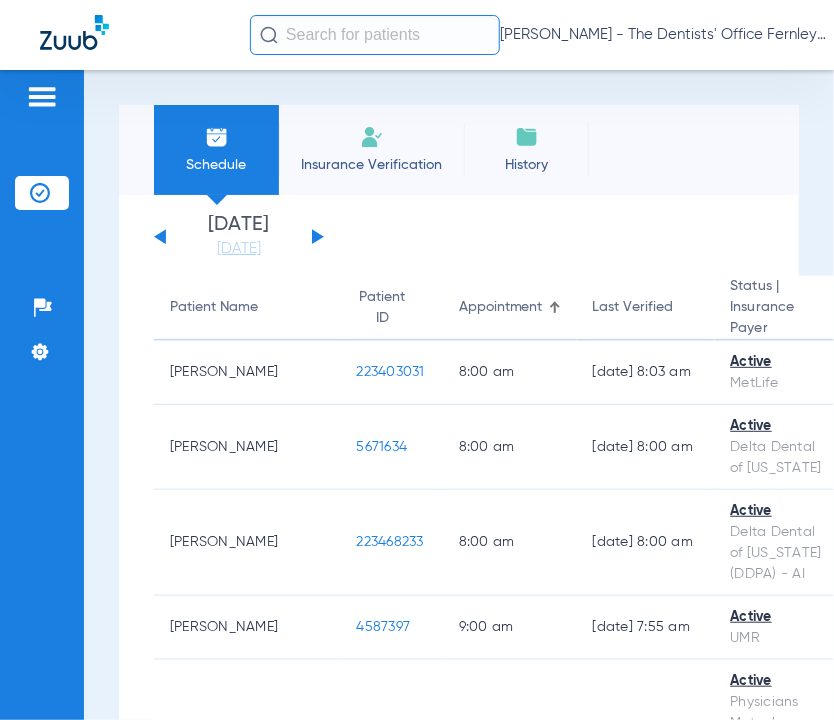 click 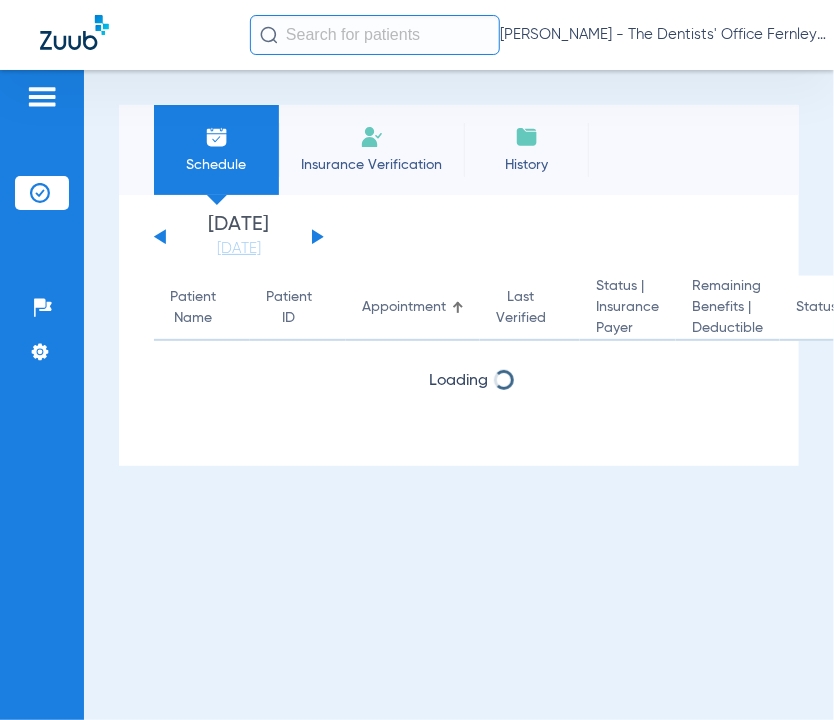 click 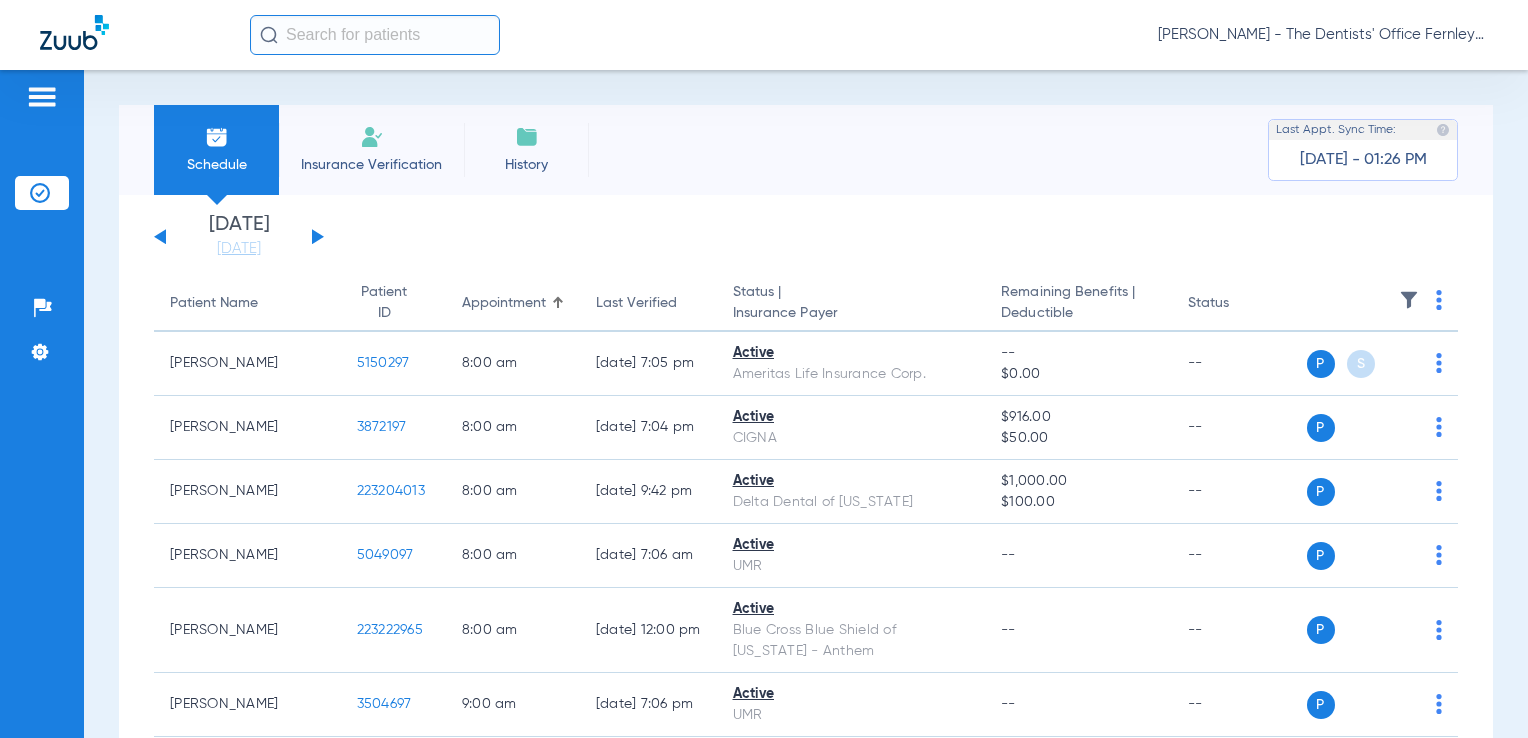 click on "[DATE]   [DATE]   [DATE]   [DATE]   [DATE]   [DATE]   [DATE]   [DATE]   [DATE]   [DATE]   [DATE]   [DATE]   [DATE]   [DATE]   [DATE]   [DATE]   [DATE]   [DATE]   [DATE]   [DATE]   [DATE]   [DATE]   [DATE]   [DATE]   [DATE]   [DATE]   [DATE]   [DATE]   [DATE]   [DATE]   [DATE]   [DATE]   [DATE]   [DATE]   [DATE]   [DATE]   [DATE]   [DATE]   [DATE]   [DATE]   [DATE]   [DATE]   [DATE]   [DATE]  Su 1" 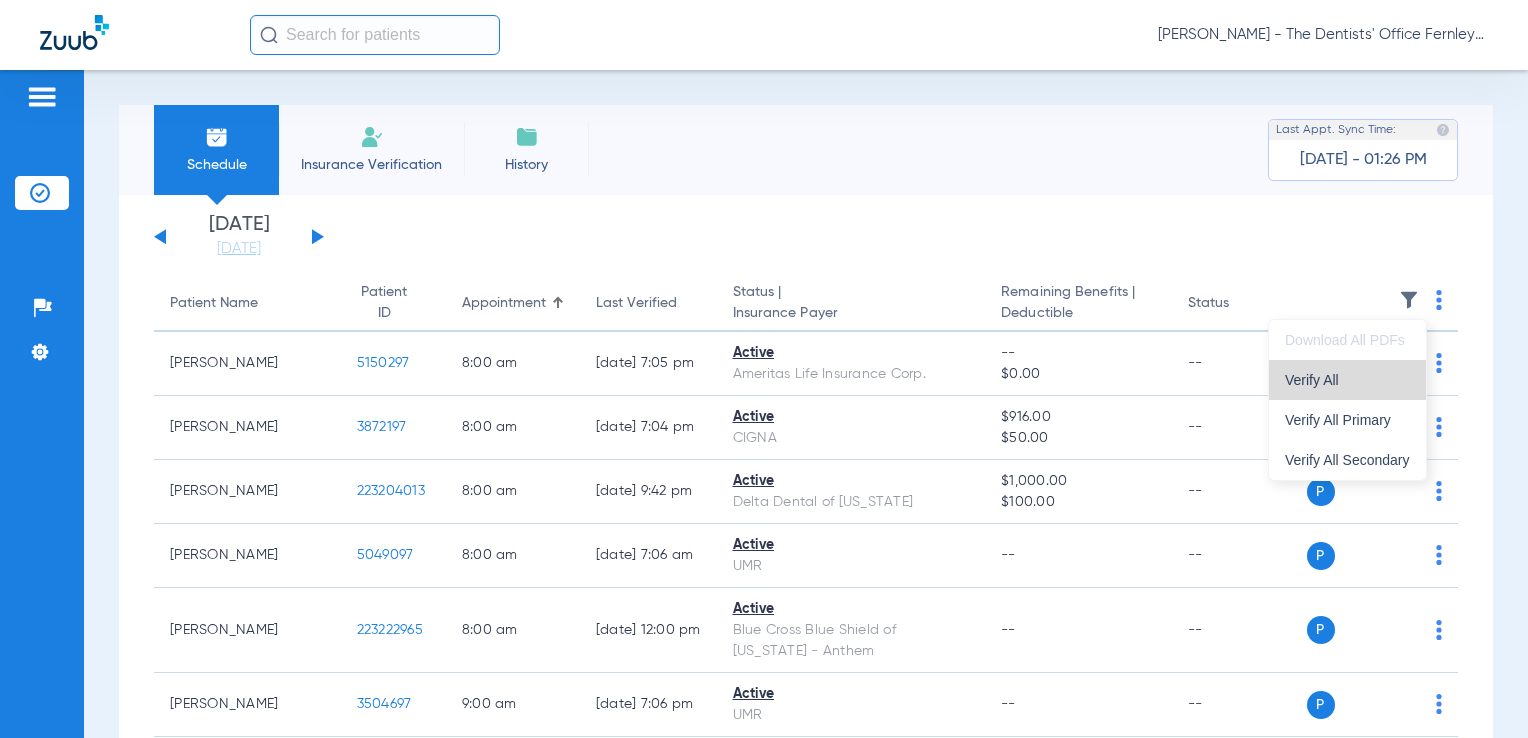 click on "Verify All" at bounding box center [1347, 380] 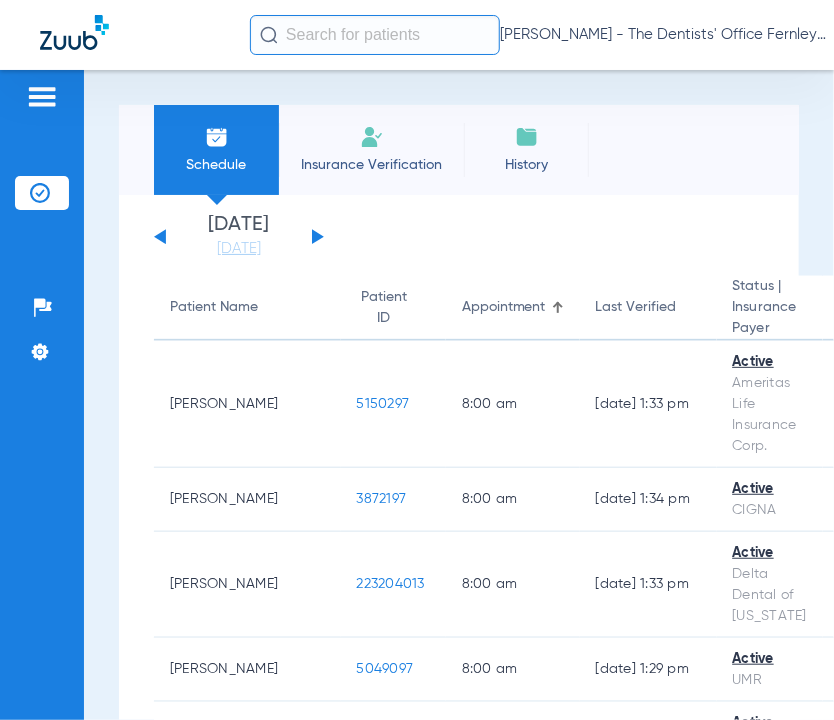 click 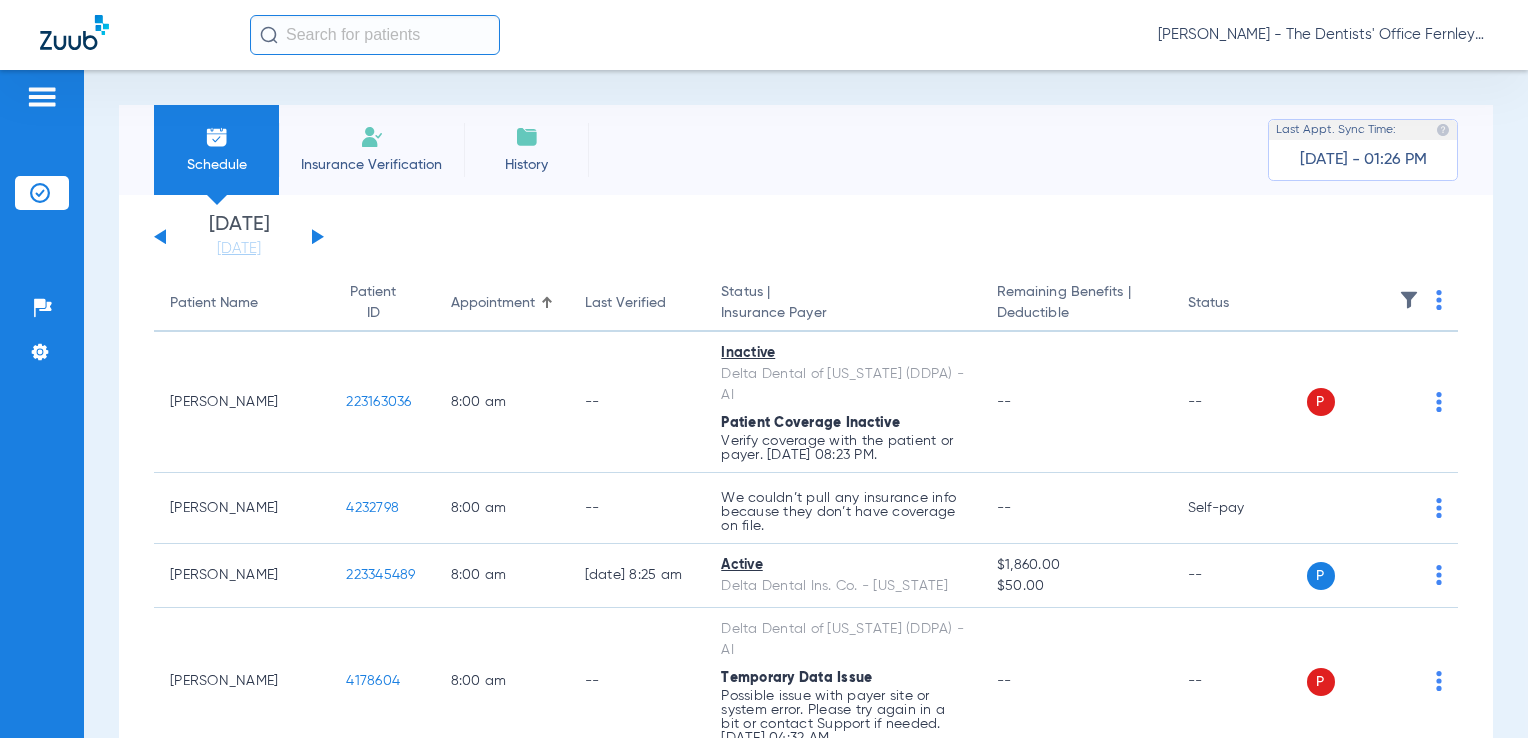 click 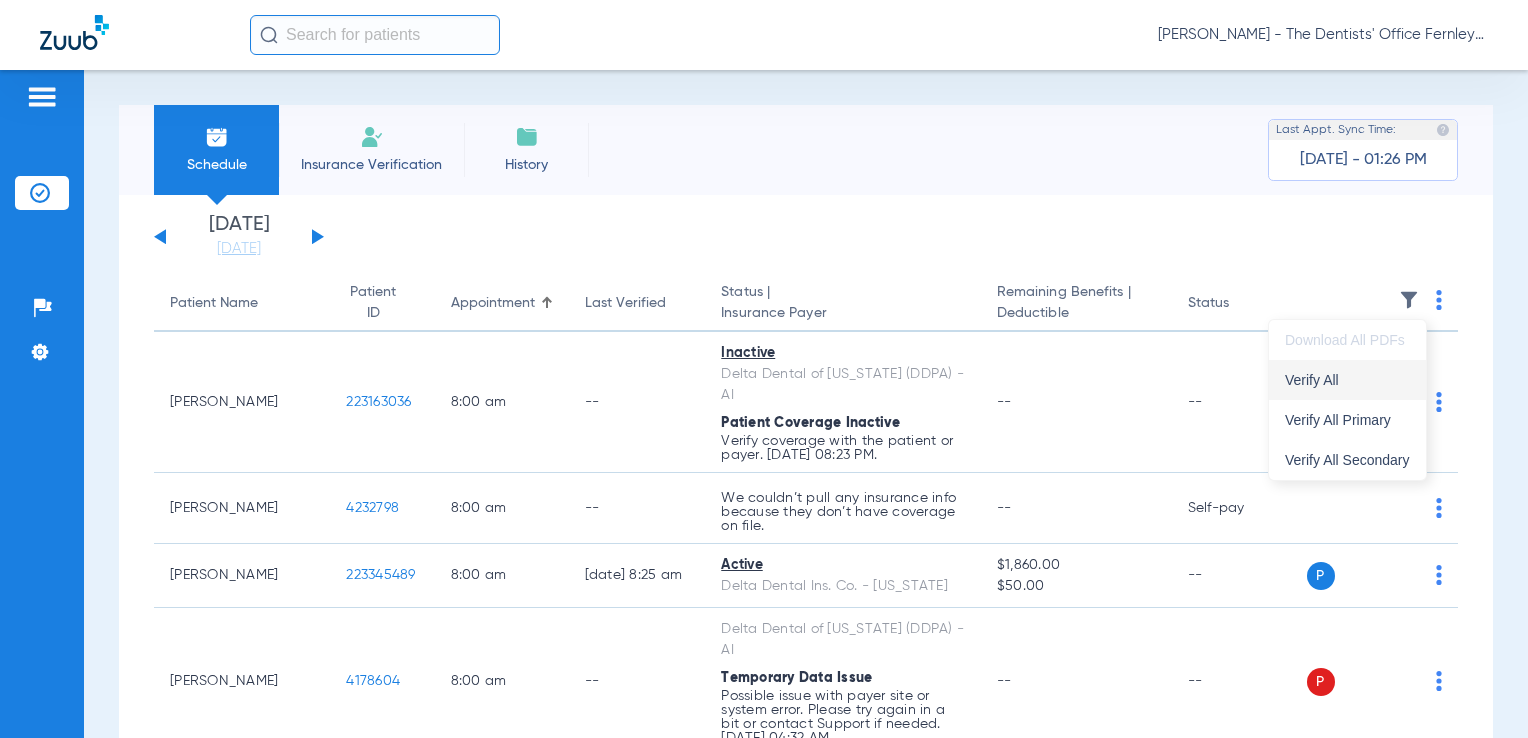 click on "Verify All" at bounding box center [1347, 380] 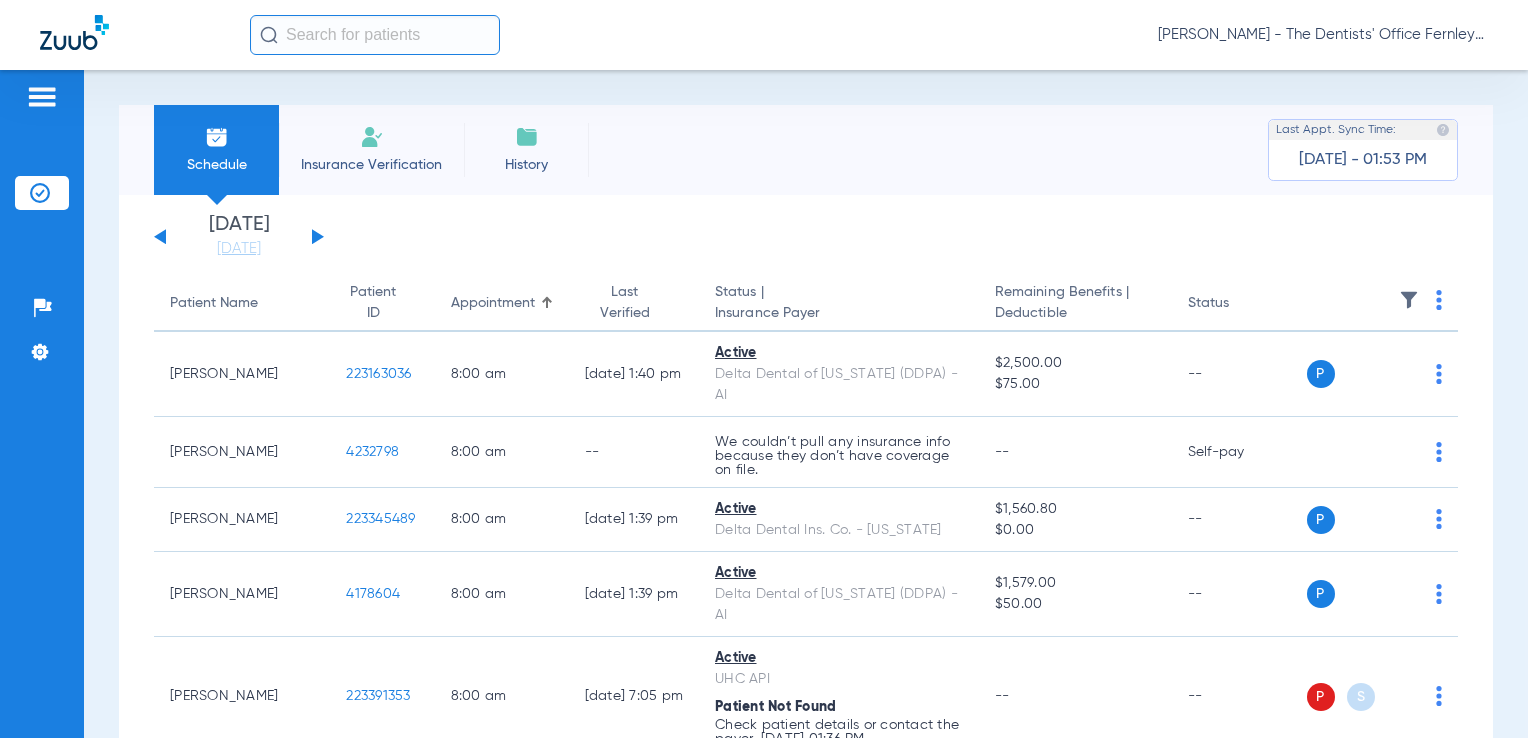 click 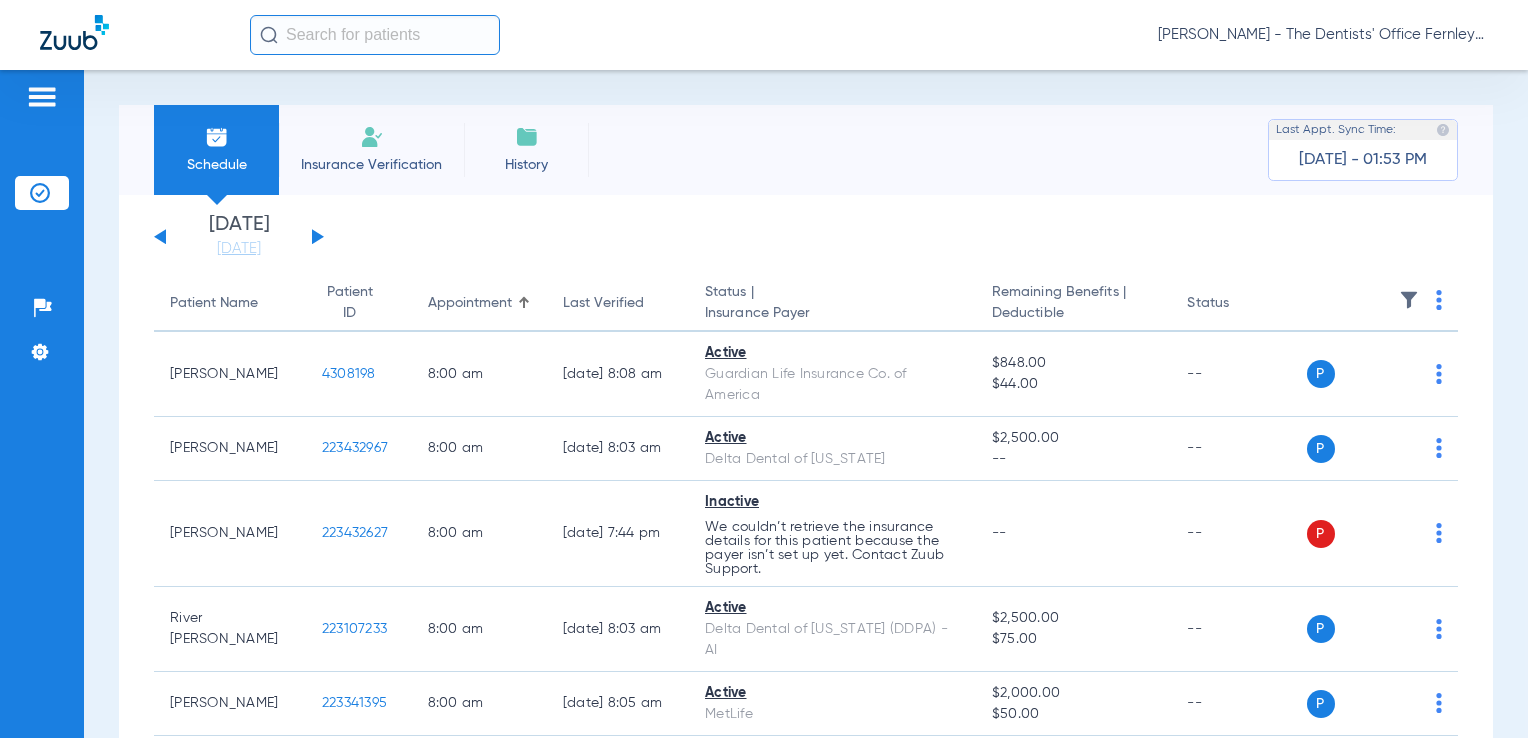 click 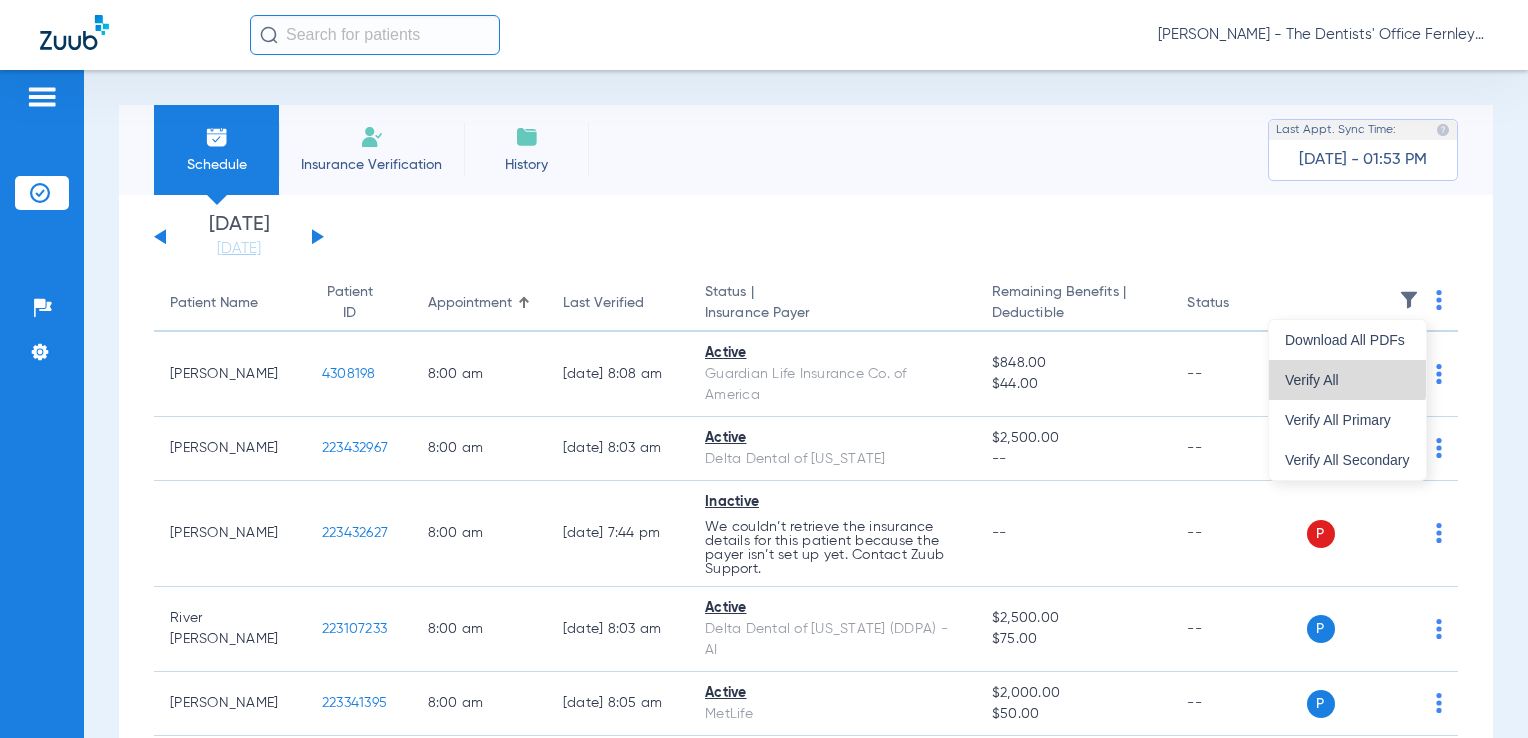 click on "Verify All" at bounding box center (1347, 380) 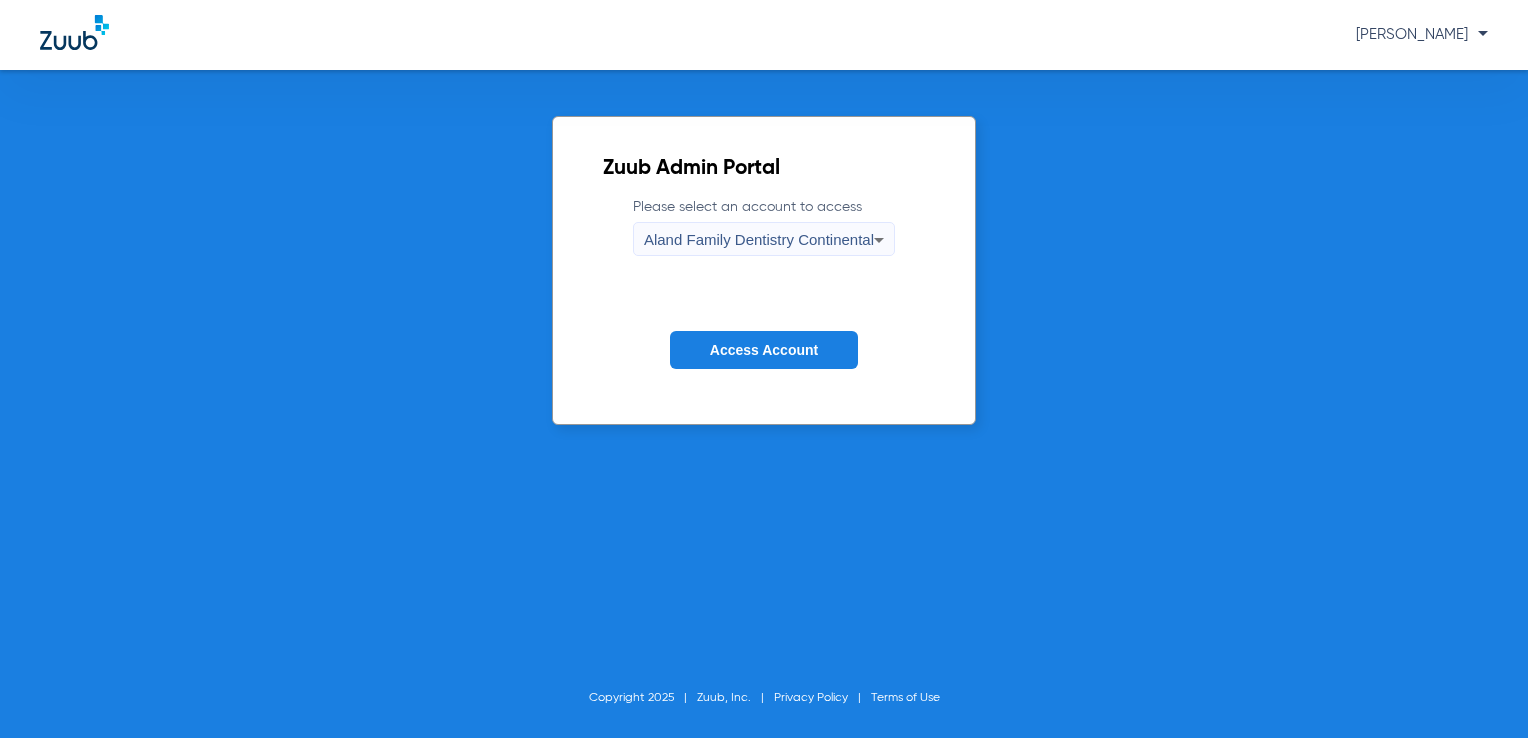 scroll, scrollTop: 0, scrollLeft: 0, axis: both 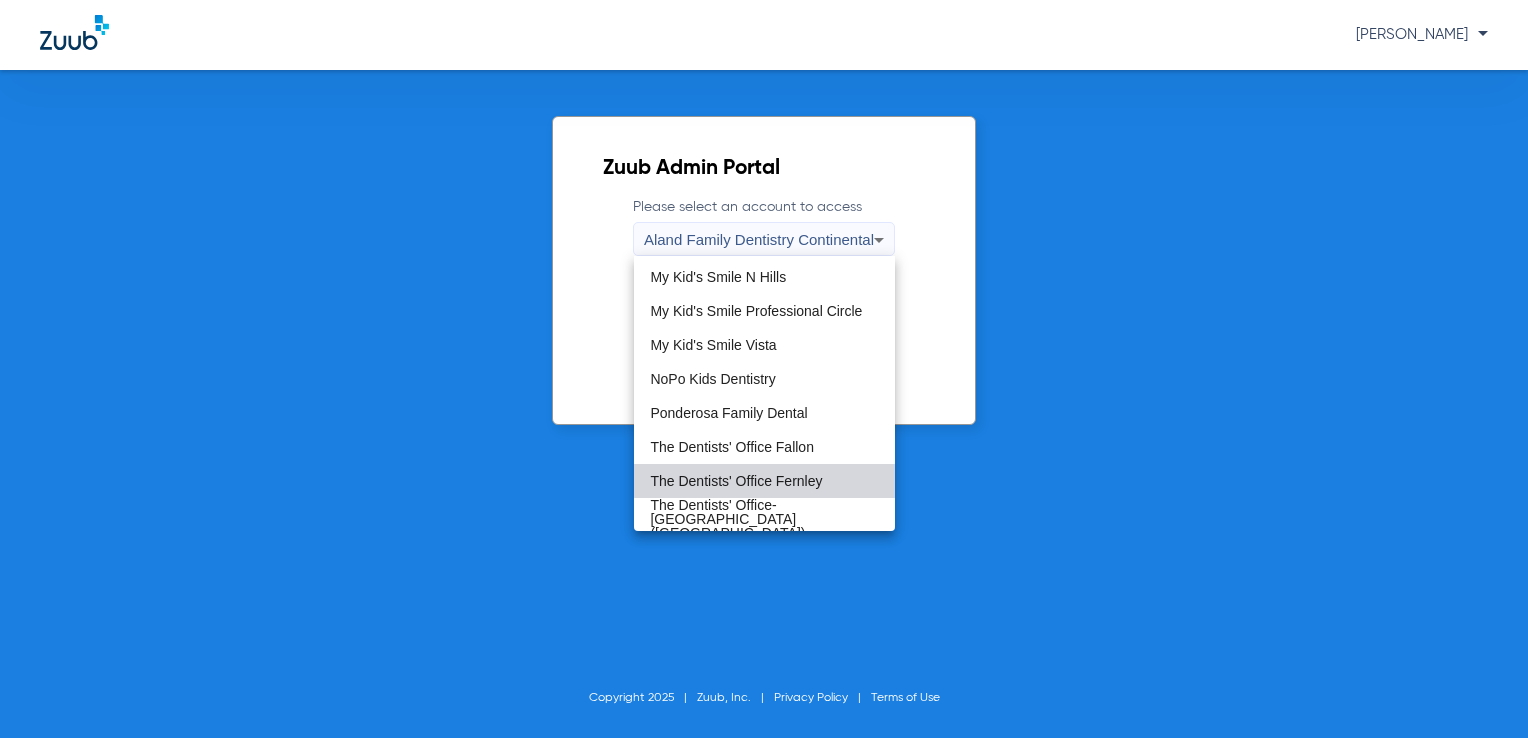 click on "The Dentists' Office Fernley" at bounding box center [736, 481] 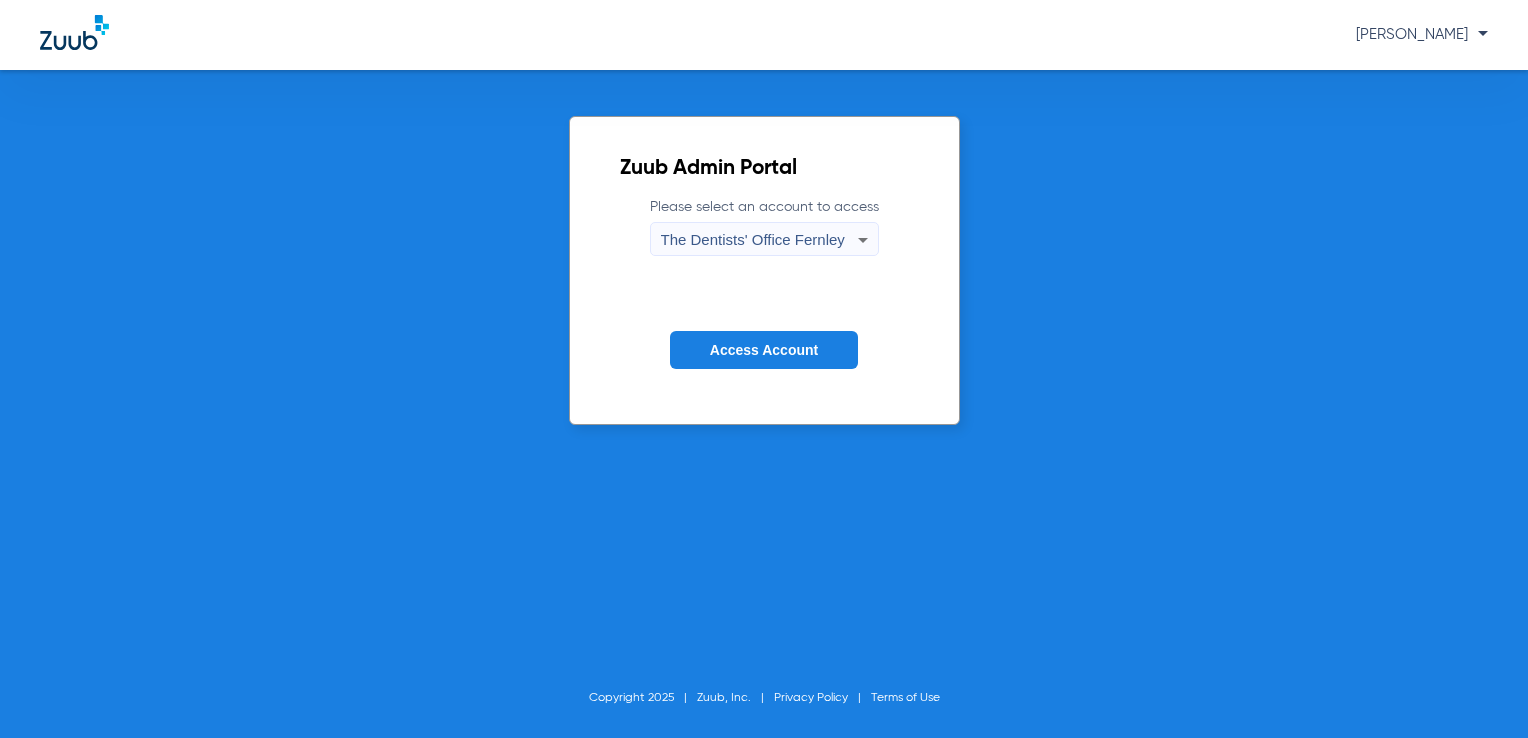 click on "Access Account" 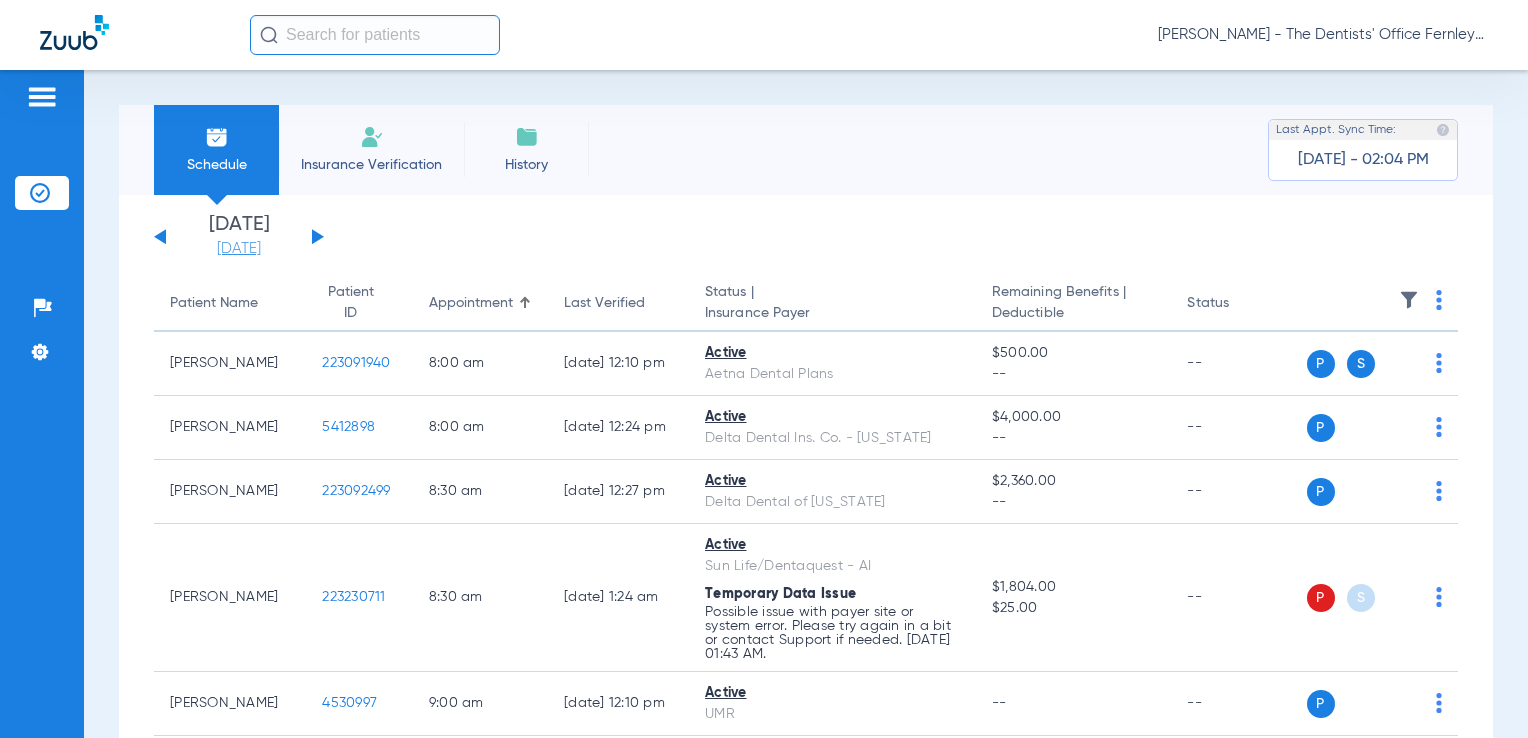 click on "[DATE]" 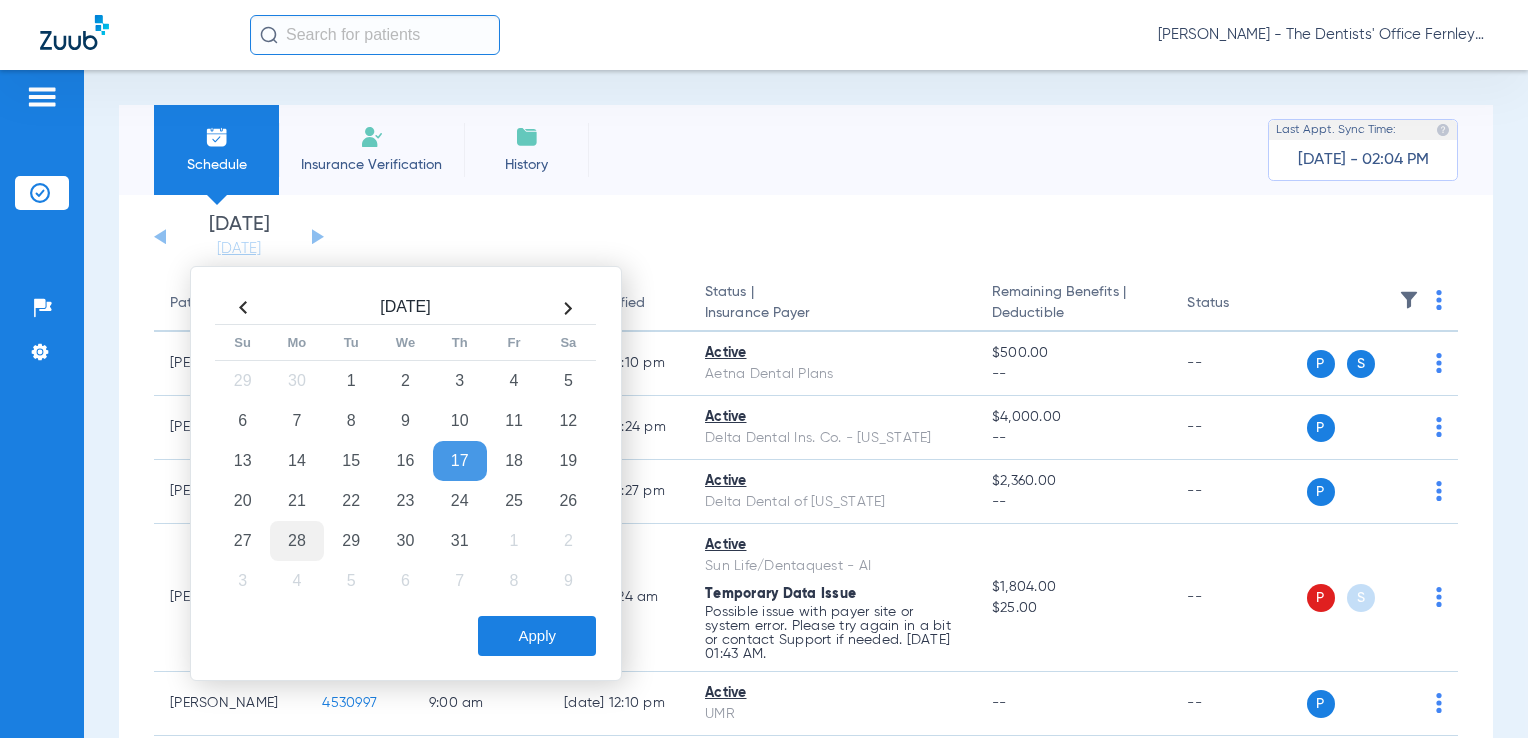 click on "28" 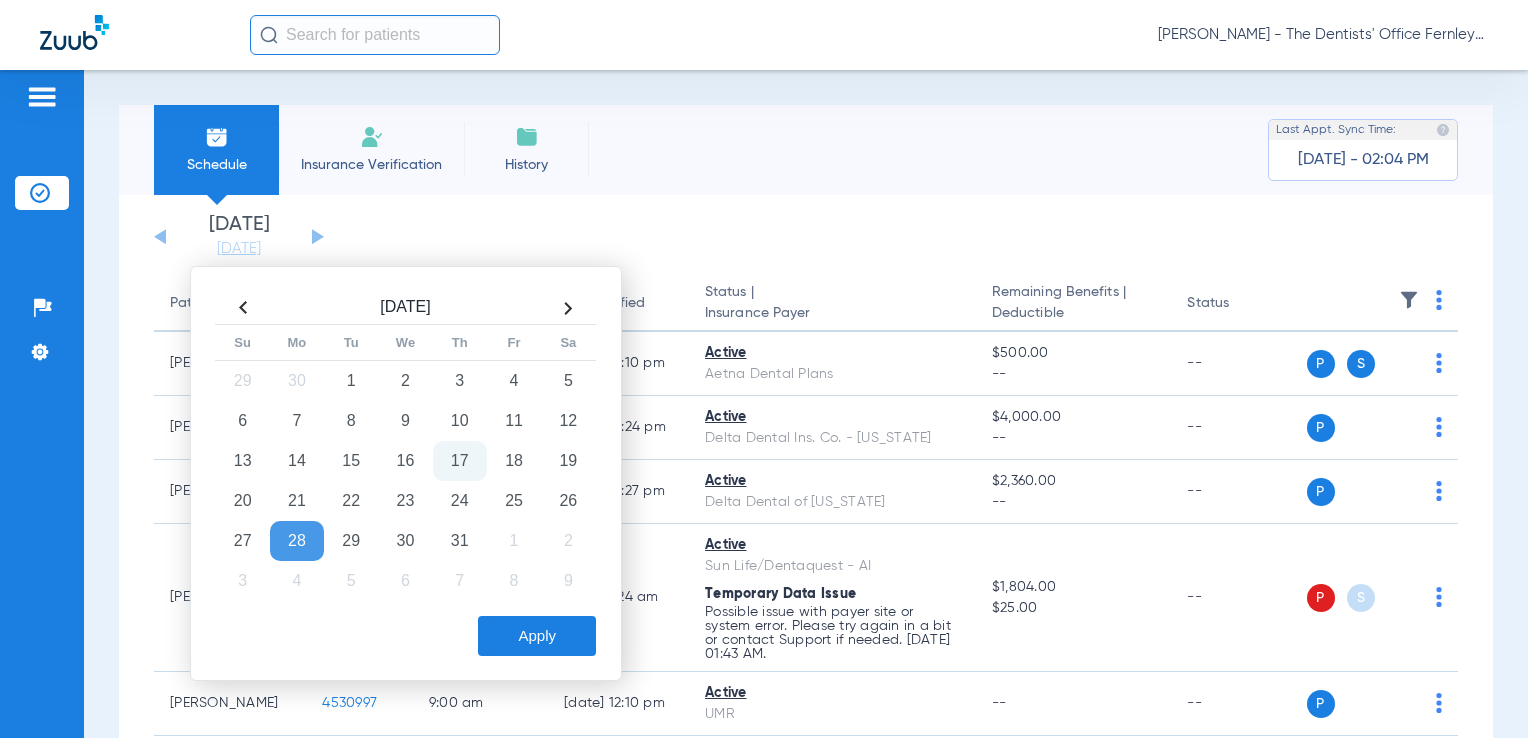 click on "Apply" 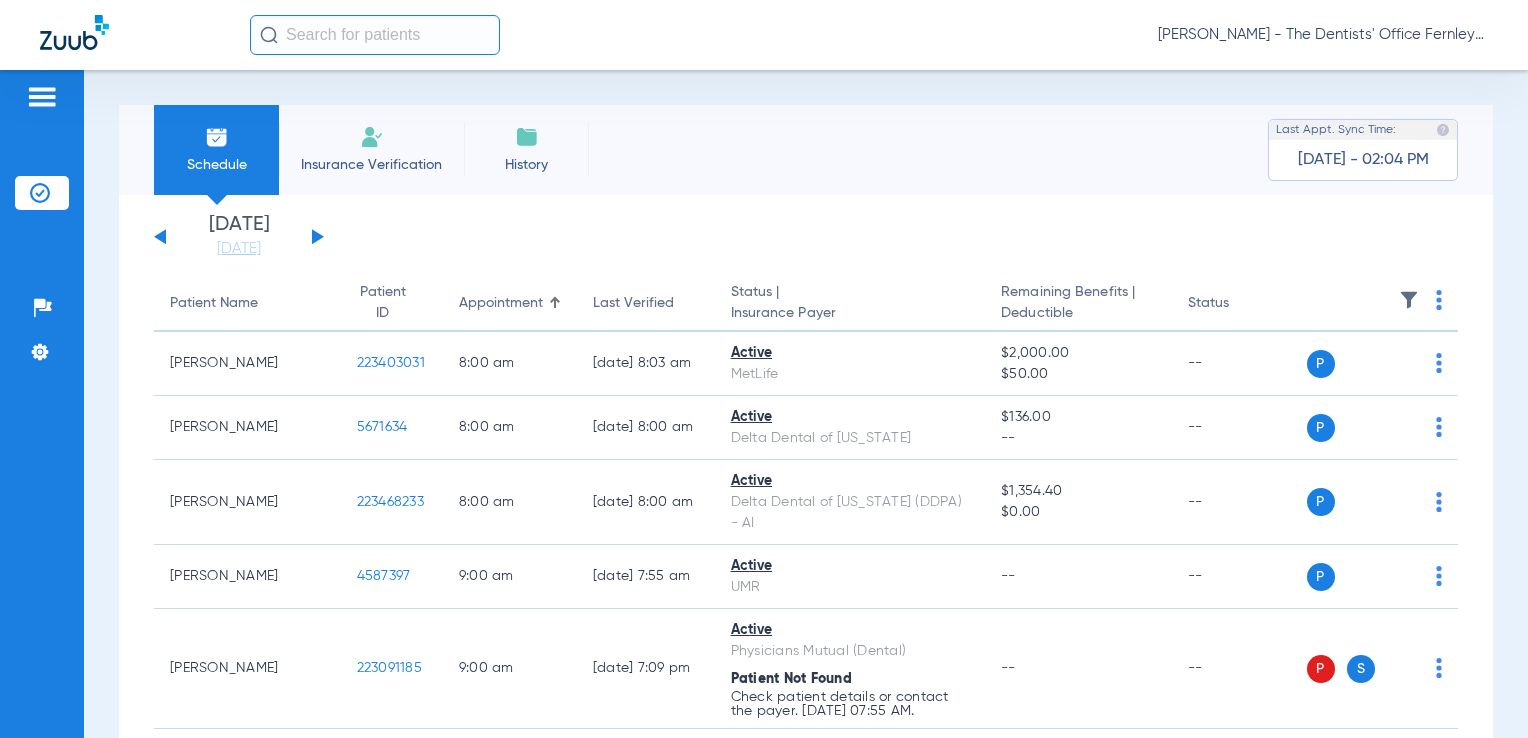 drag, startPoint x: 1444, startPoint y: 295, endPoint x: 1390, endPoint y: 279, distance: 56.32051 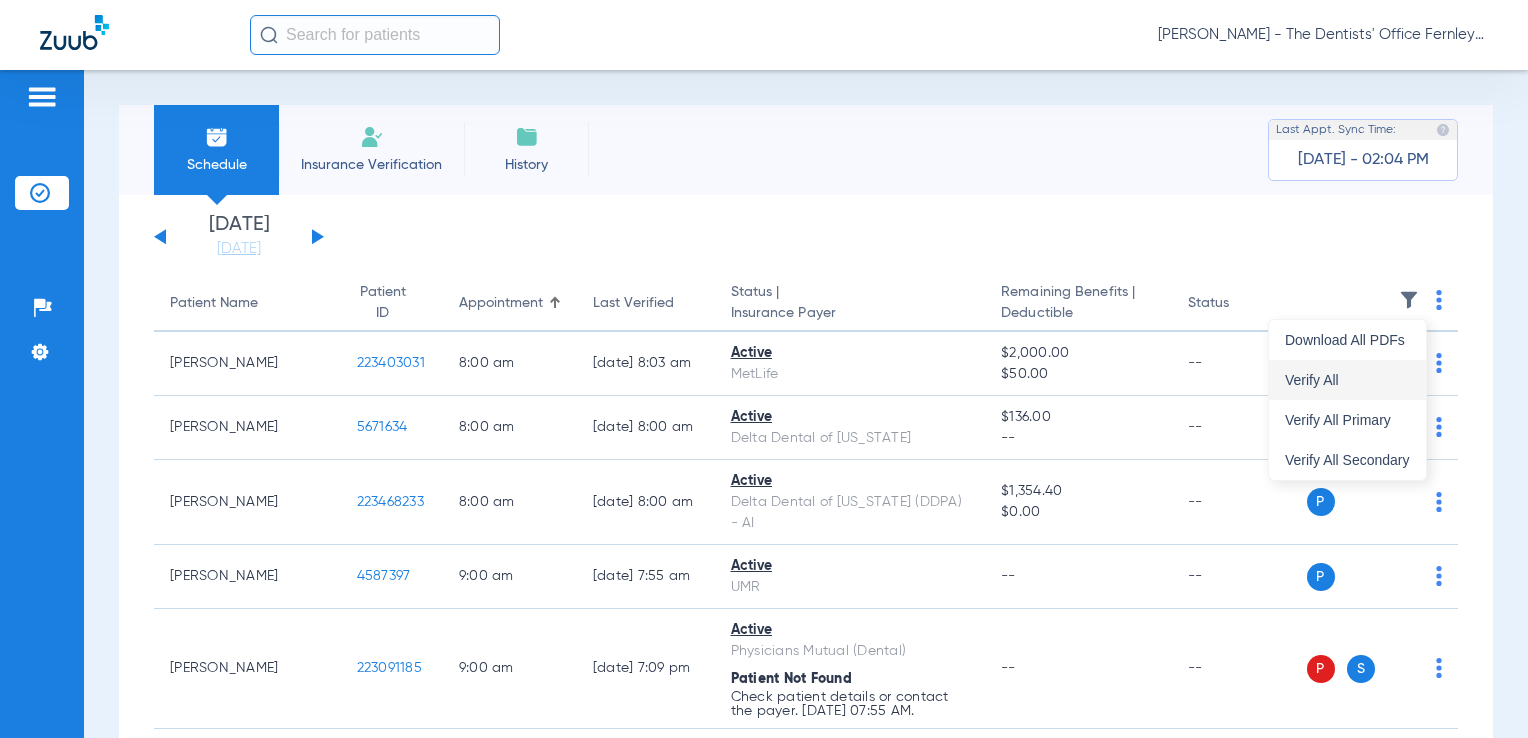 click on "Verify All" at bounding box center [1347, 380] 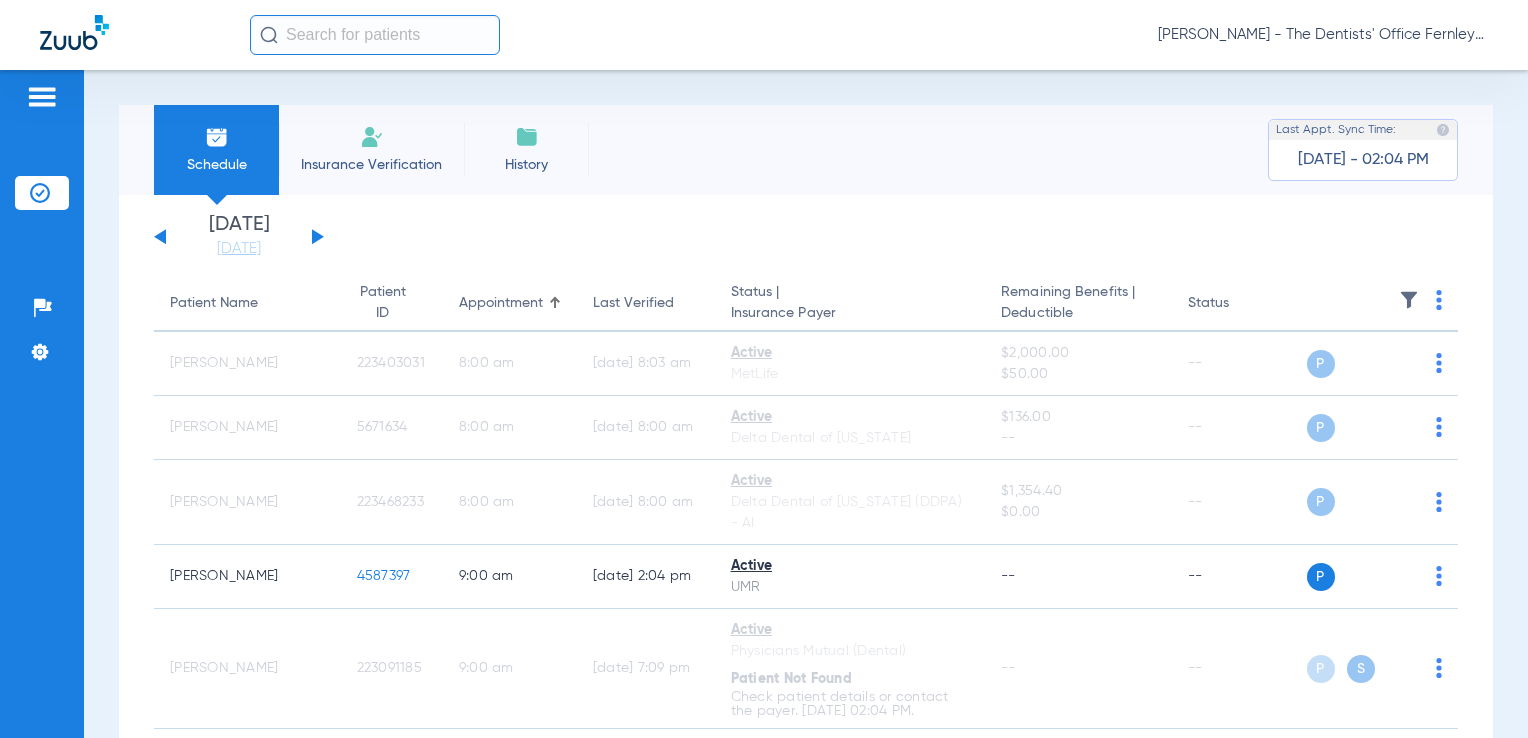 click on "[DATE]   [DATE]   [DATE]   [DATE]   [DATE]   [DATE]   [DATE]   [DATE]   [DATE]   [DATE]   [DATE]   [DATE]   [DATE]   [DATE]   [DATE]   [DATE]   [DATE]   [DATE]   [DATE]   [DATE]   [DATE]   [DATE]   [DATE]   [DATE]   [DATE]   [DATE]   [DATE]   [DATE]   [DATE]   [DATE]   [DATE]   [DATE]   [DATE]   [DATE]   [DATE]   [DATE]   [DATE]   [DATE]   [DATE]   [DATE]   [DATE]   [DATE]   [DATE]   [DATE]  Su 1" 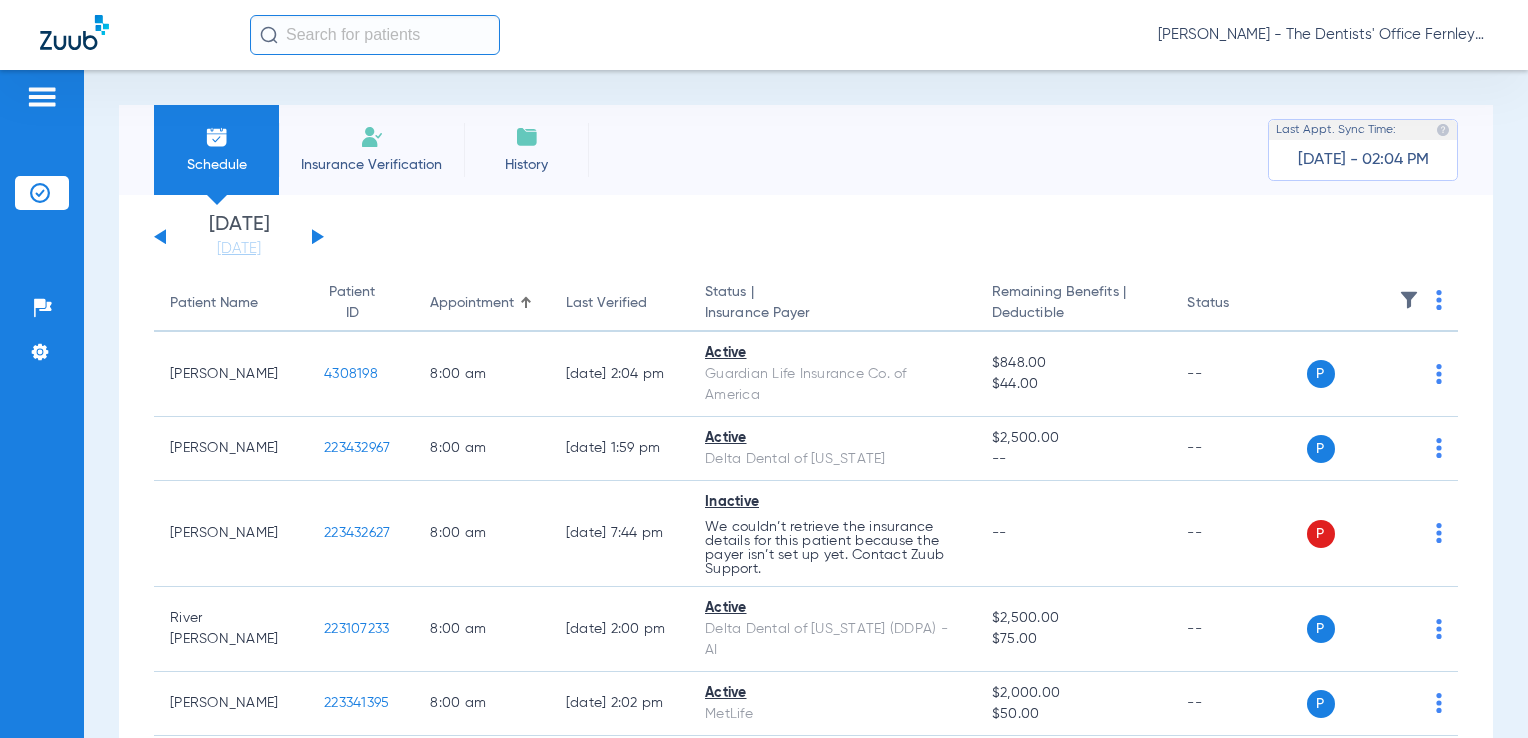 click 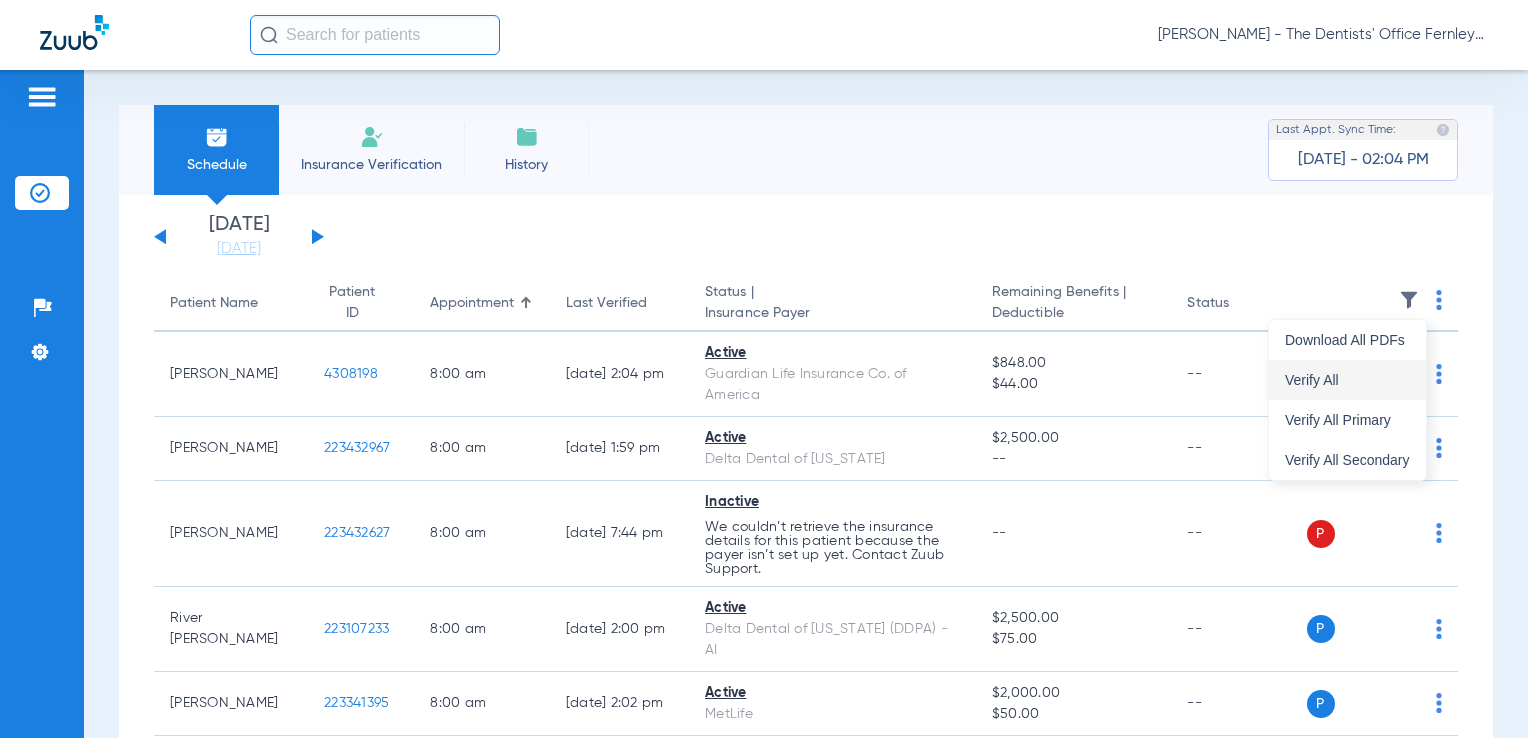 click on "Verify All" at bounding box center [1347, 380] 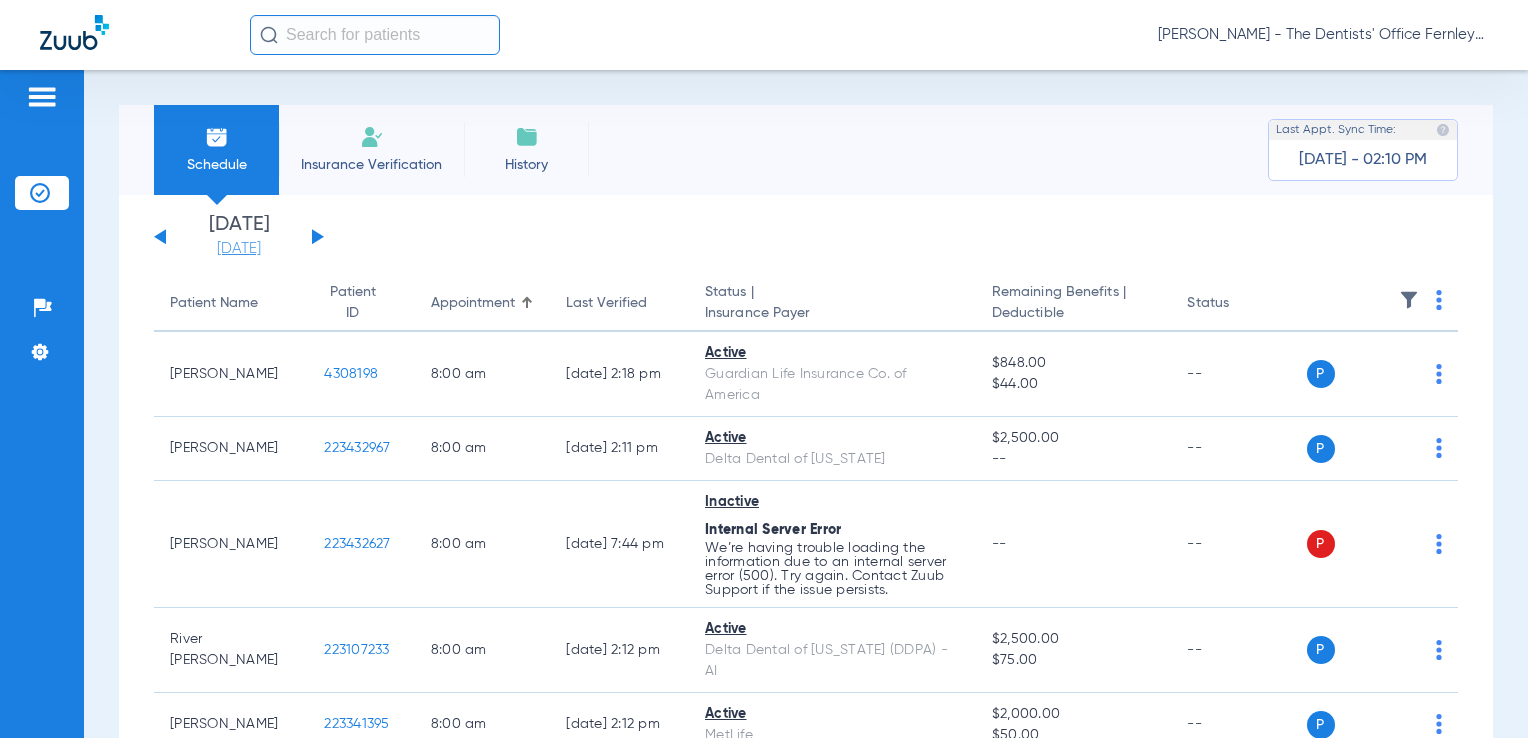 click on "[DATE]" 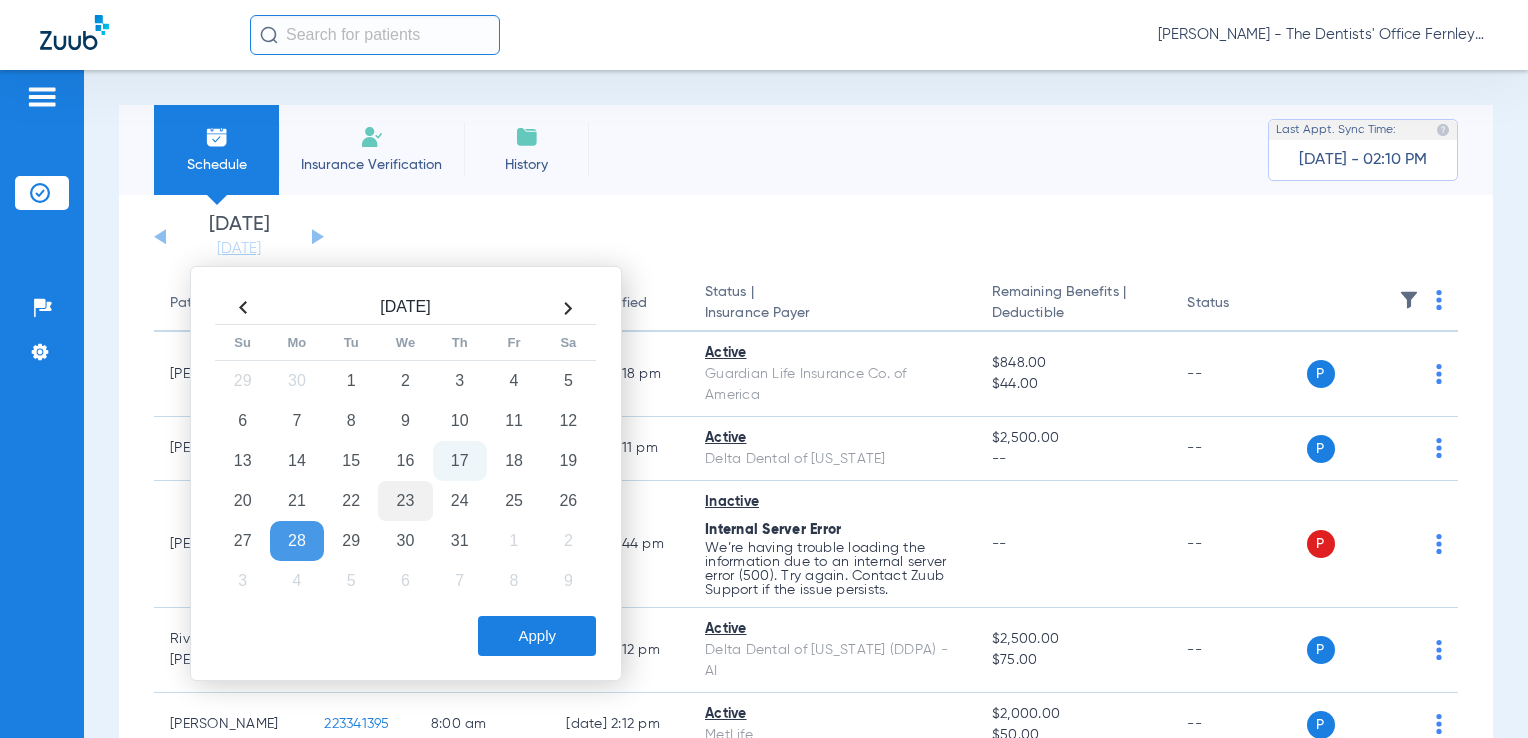 click on "23" 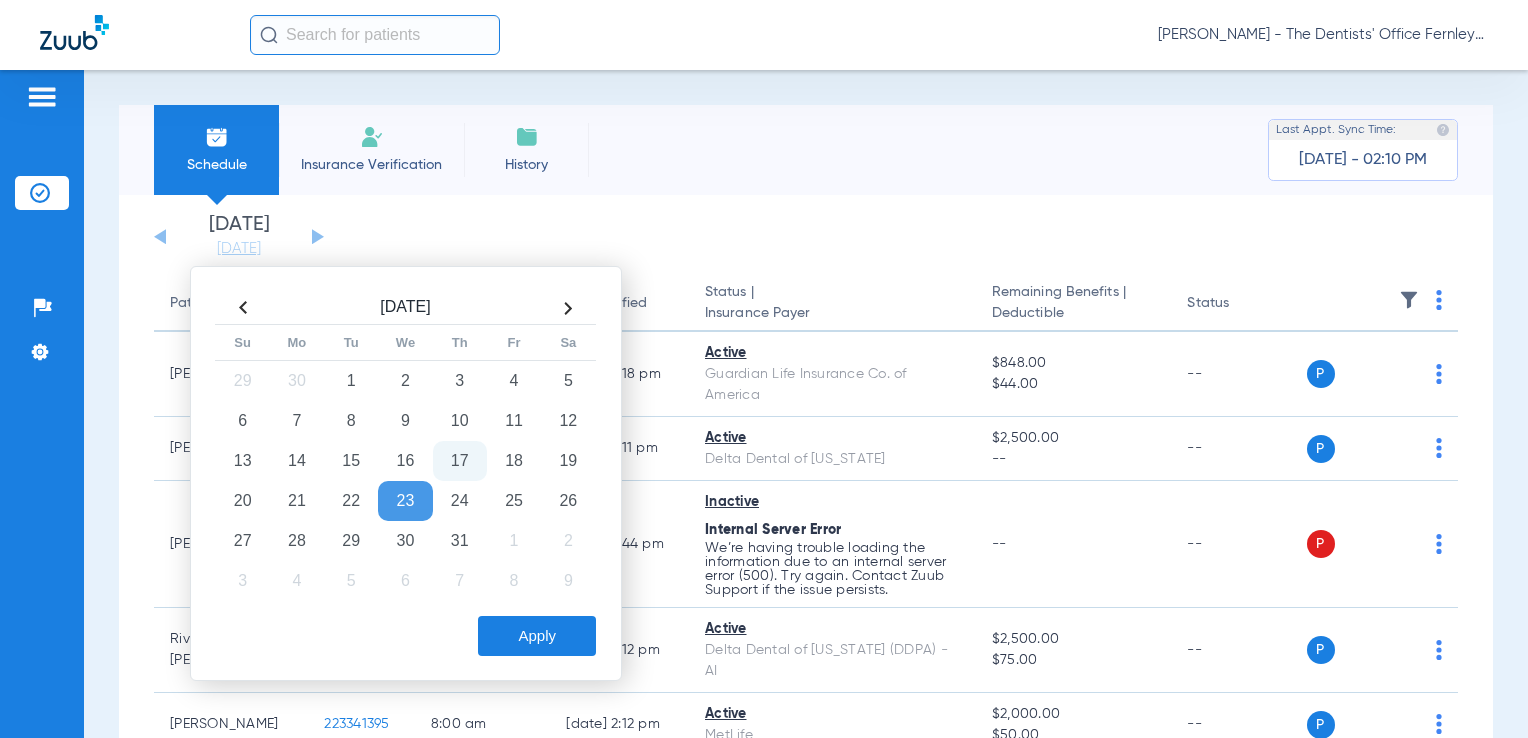 click on "Apply" 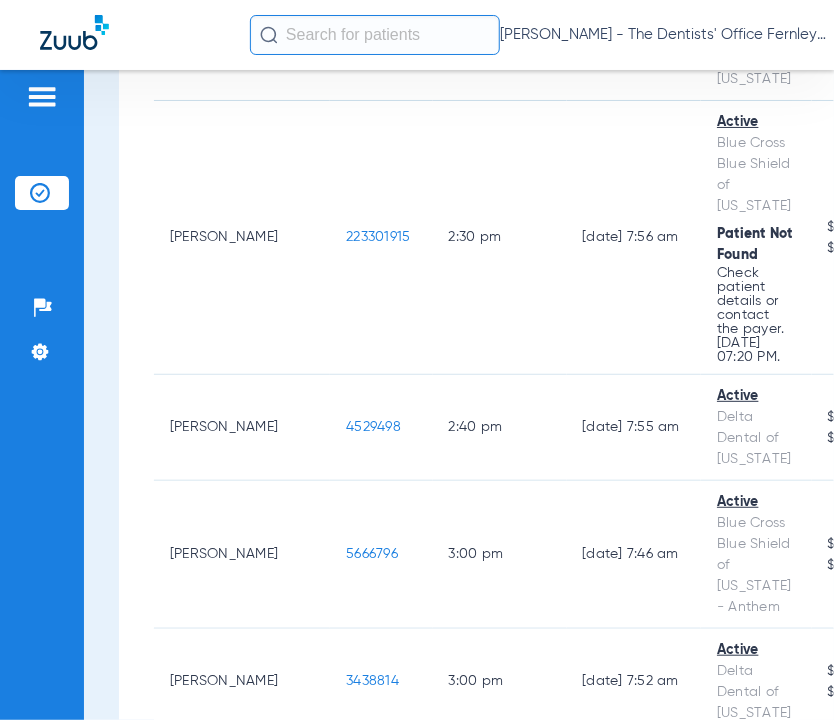 scroll, scrollTop: 5896, scrollLeft: 0, axis: vertical 